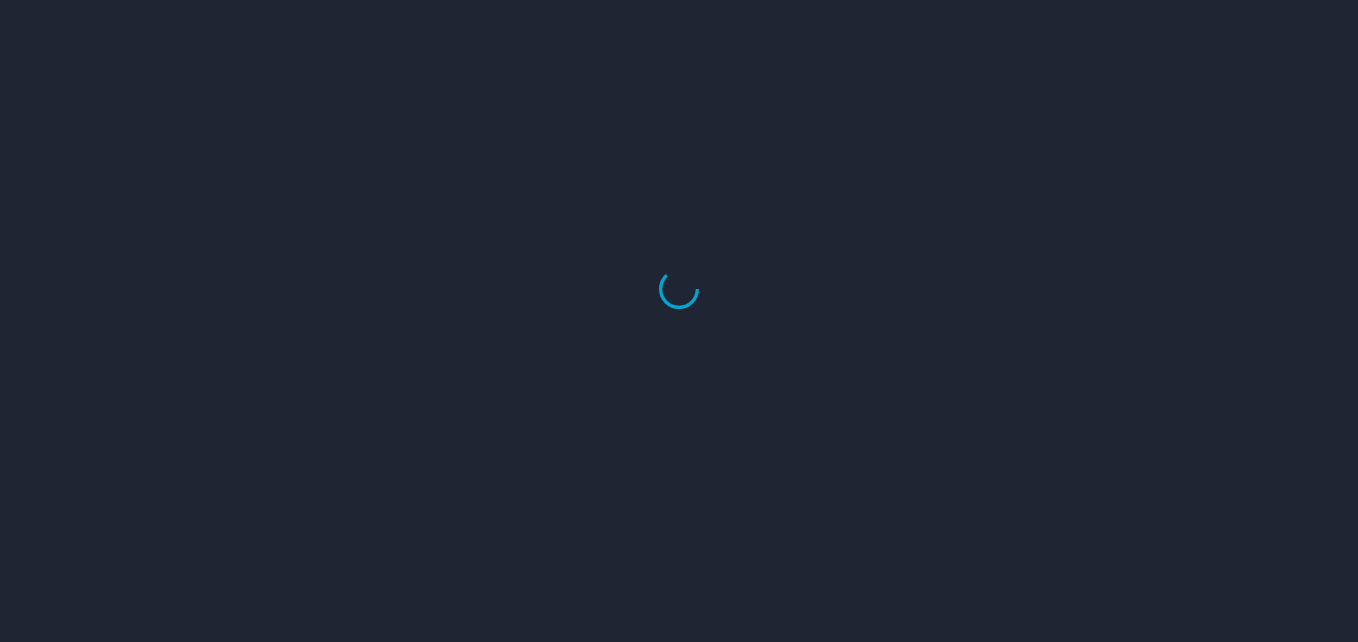 scroll, scrollTop: 0, scrollLeft: 0, axis: both 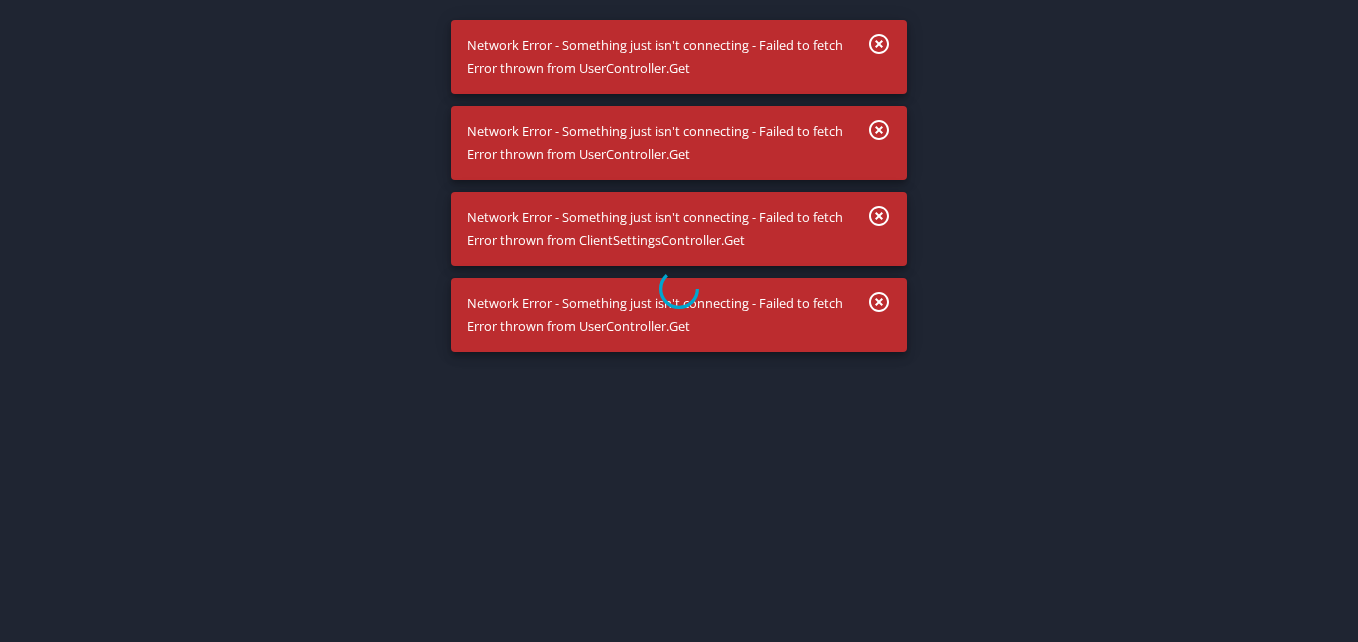 click at bounding box center [679, 289] 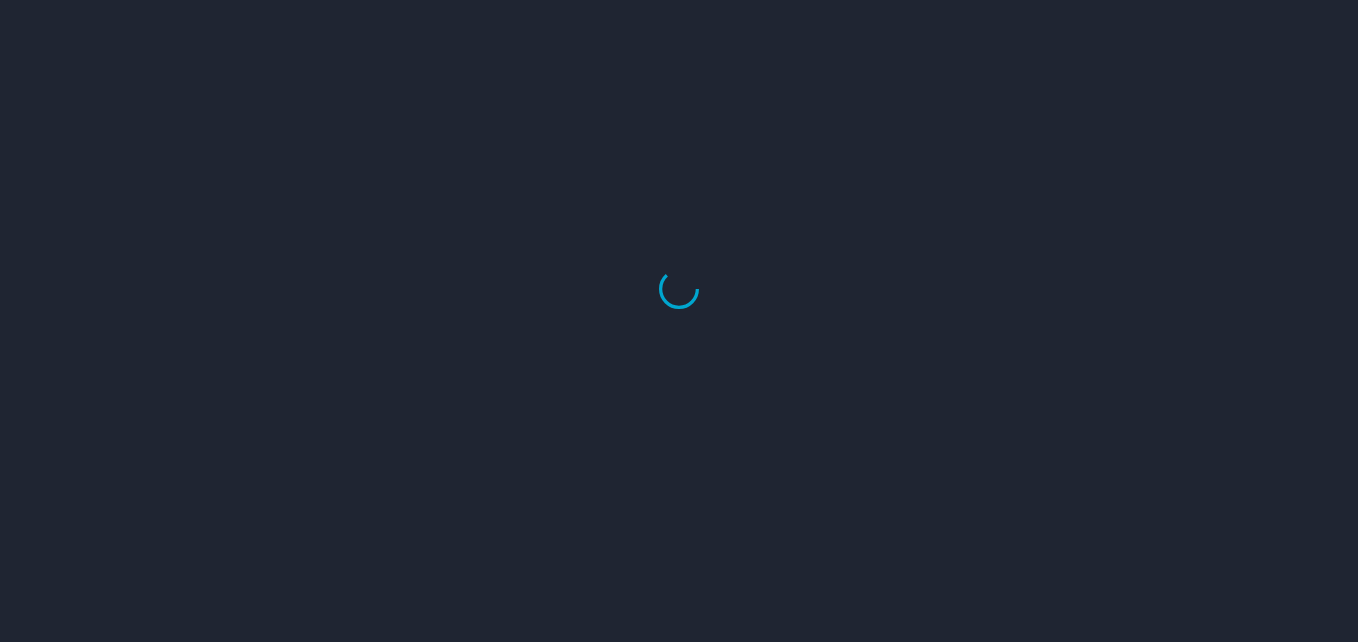 scroll, scrollTop: 0, scrollLeft: 0, axis: both 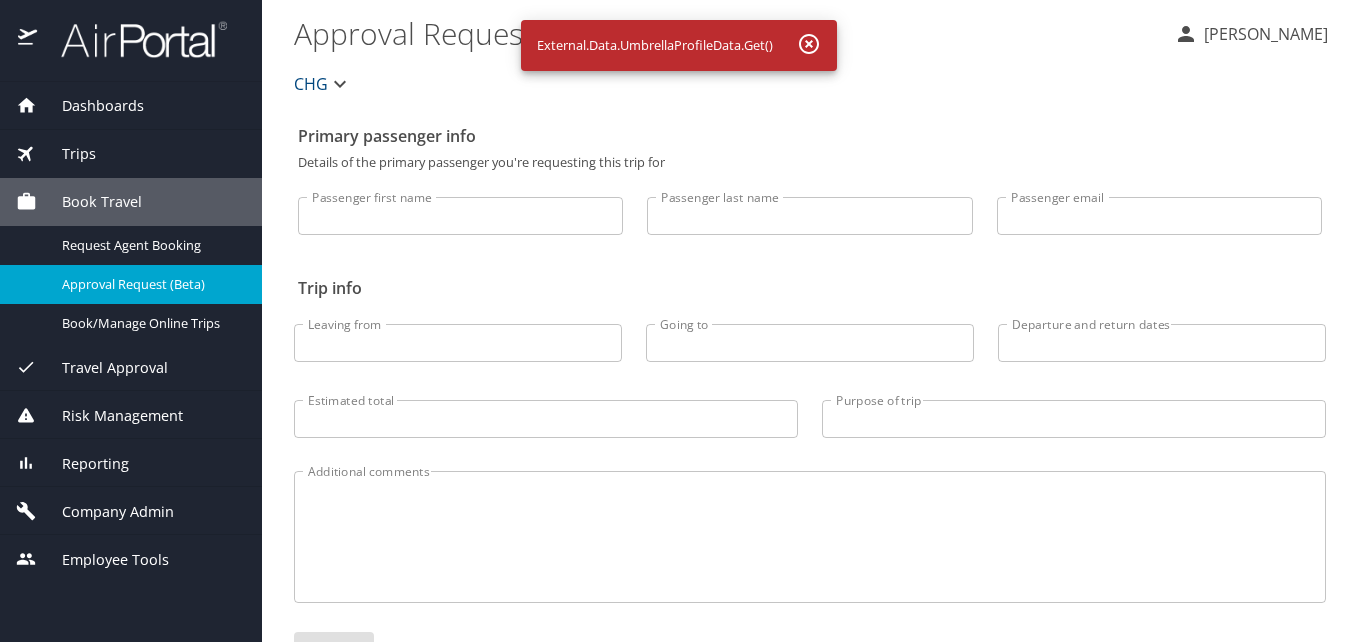 click on "Dashboards" at bounding box center (90, 106) 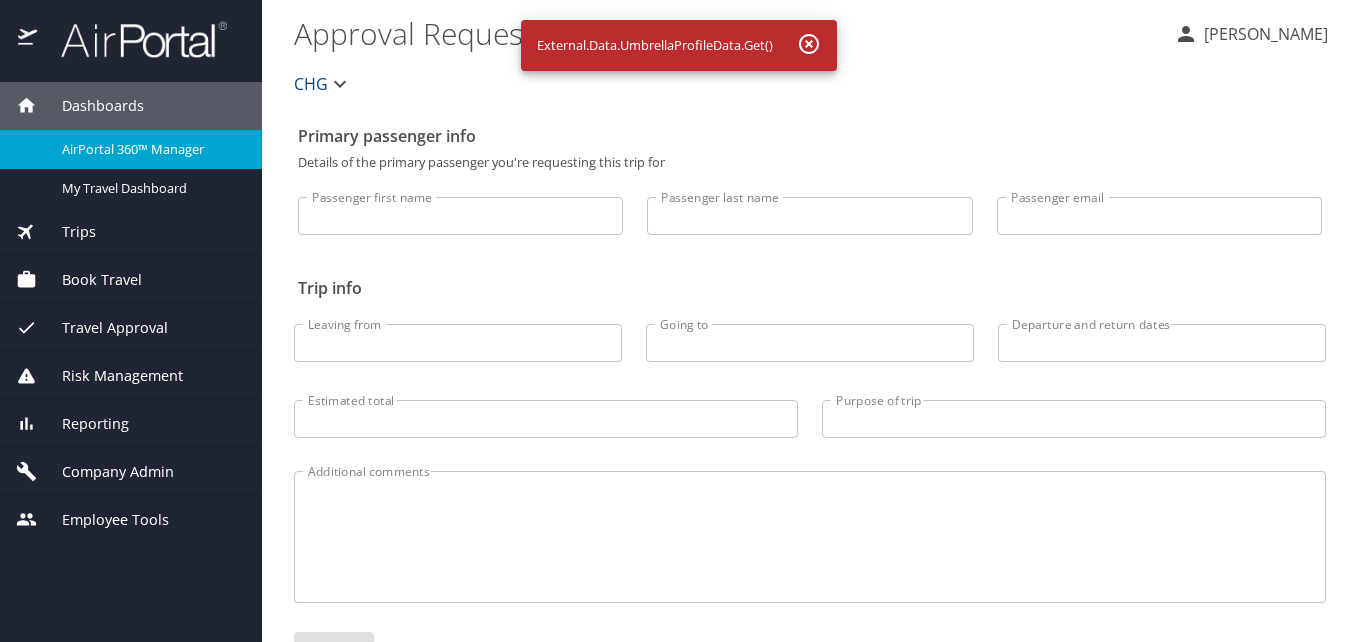 click on "AirPortal 360™ Manager" at bounding box center [131, 149] 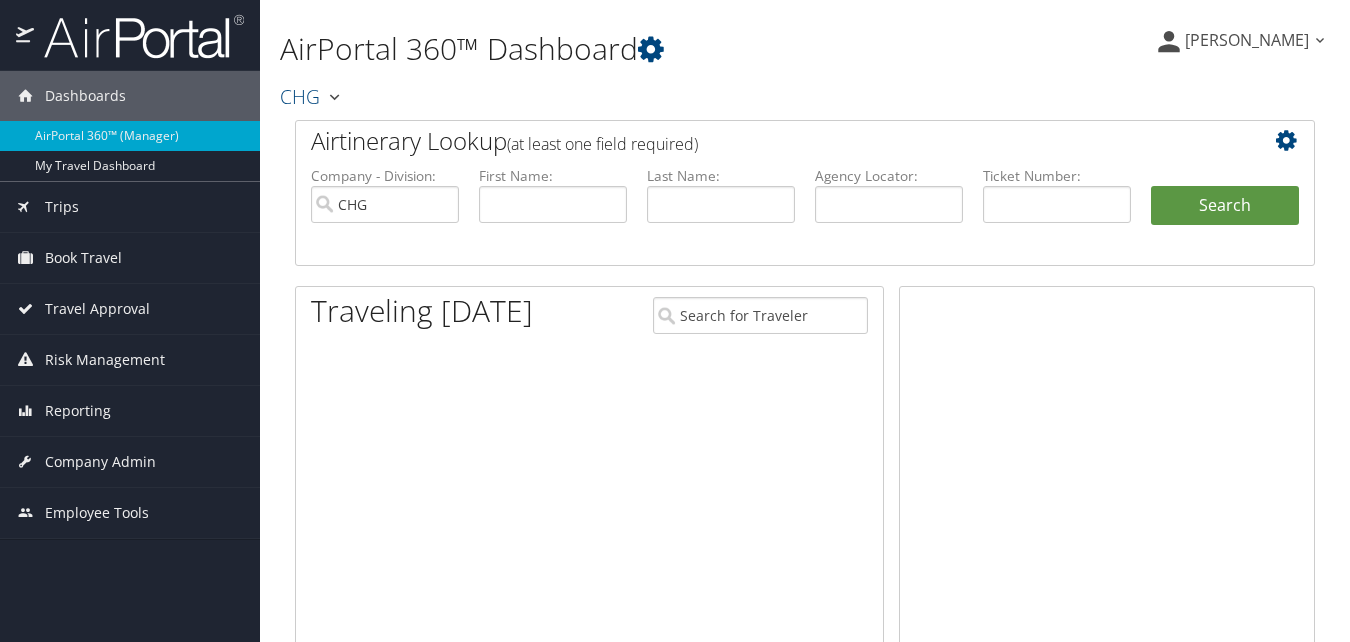 scroll, scrollTop: 0, scrollLeft: 0, axis: both 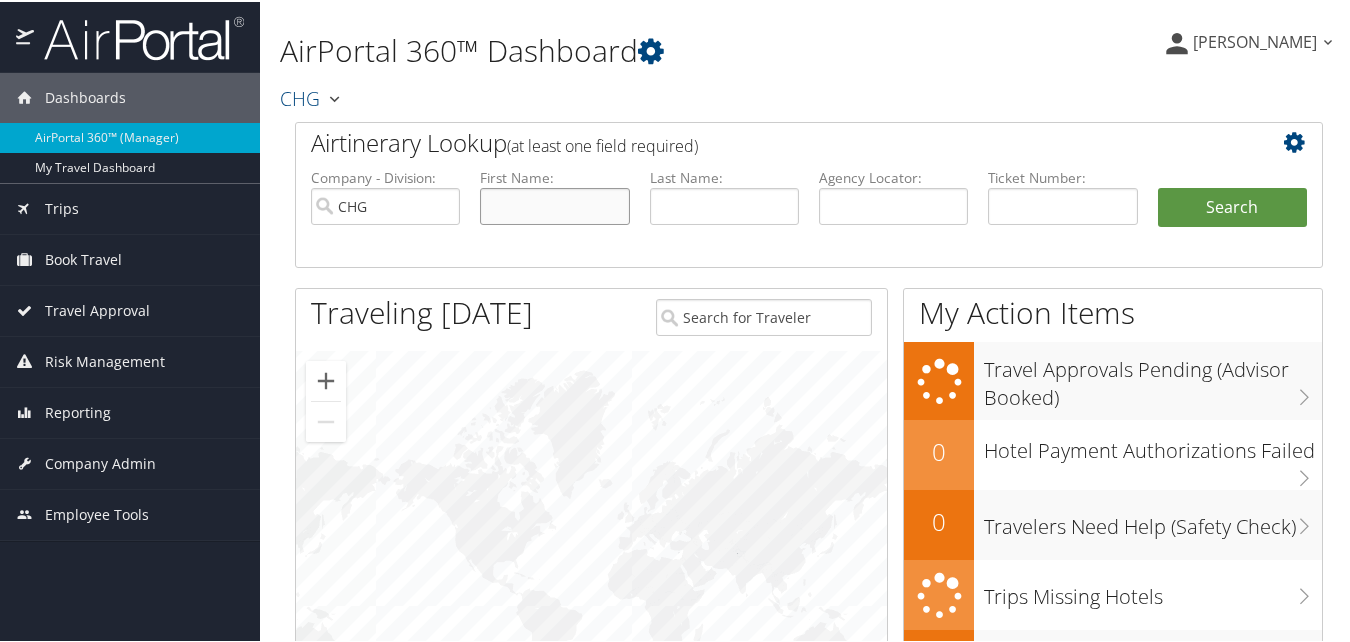 click at bounding box center [554, 204] 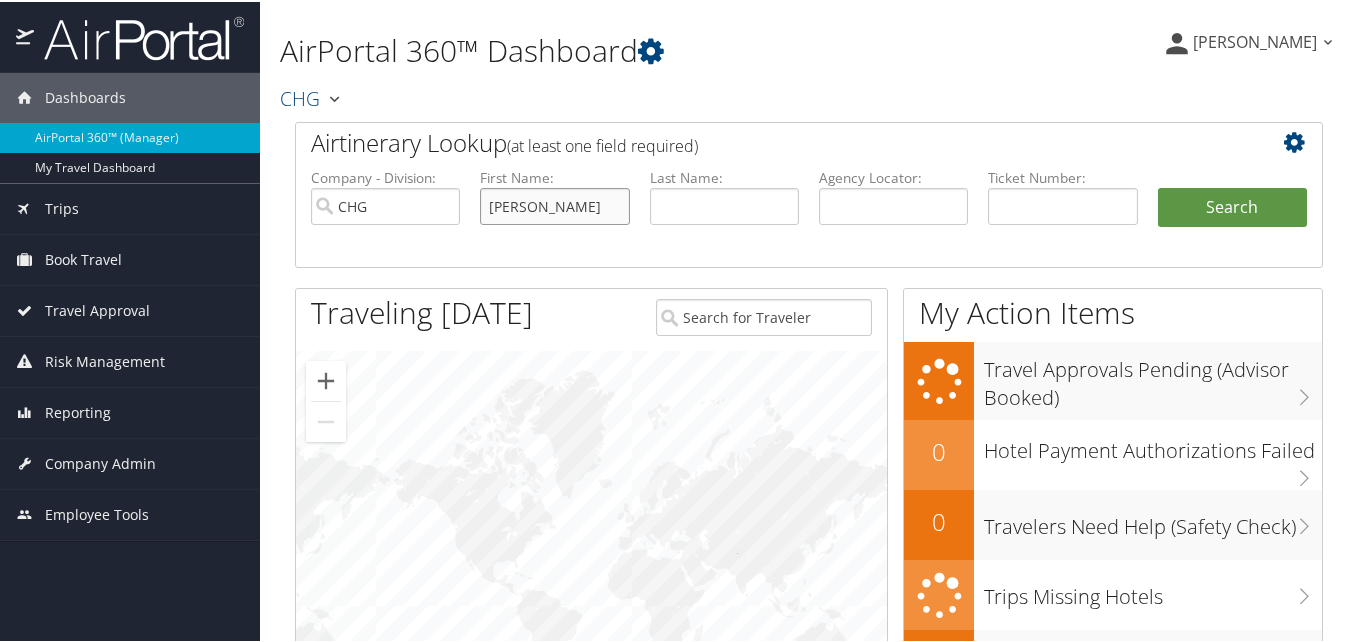 click on "[PERSON_NAME]" at bounding box center (554, 204) 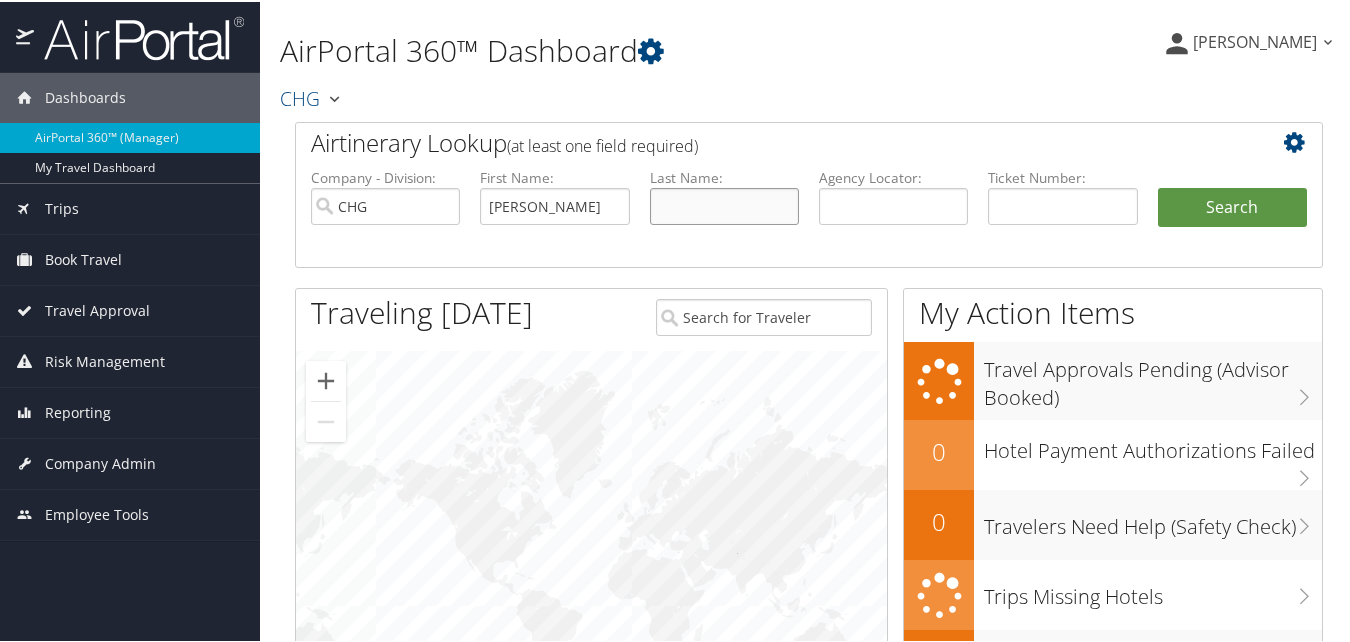 click at bounding box center [724, 204] 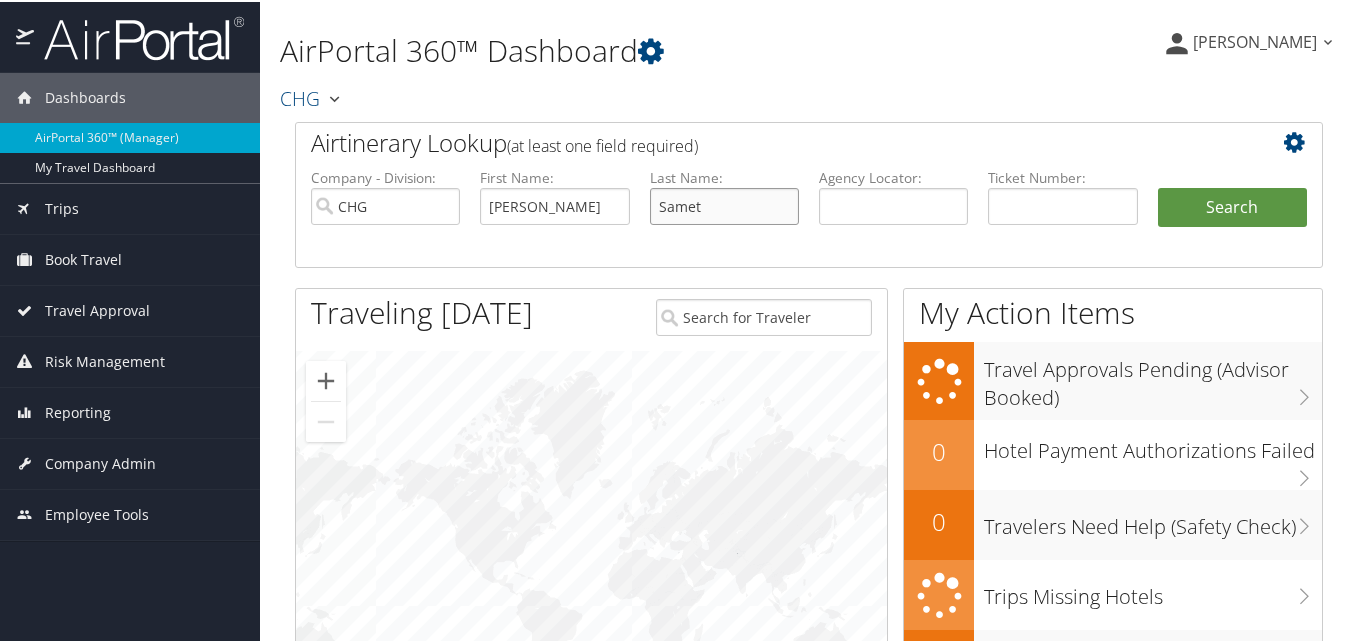 click on "Samet" at bounding box center [724, 204] 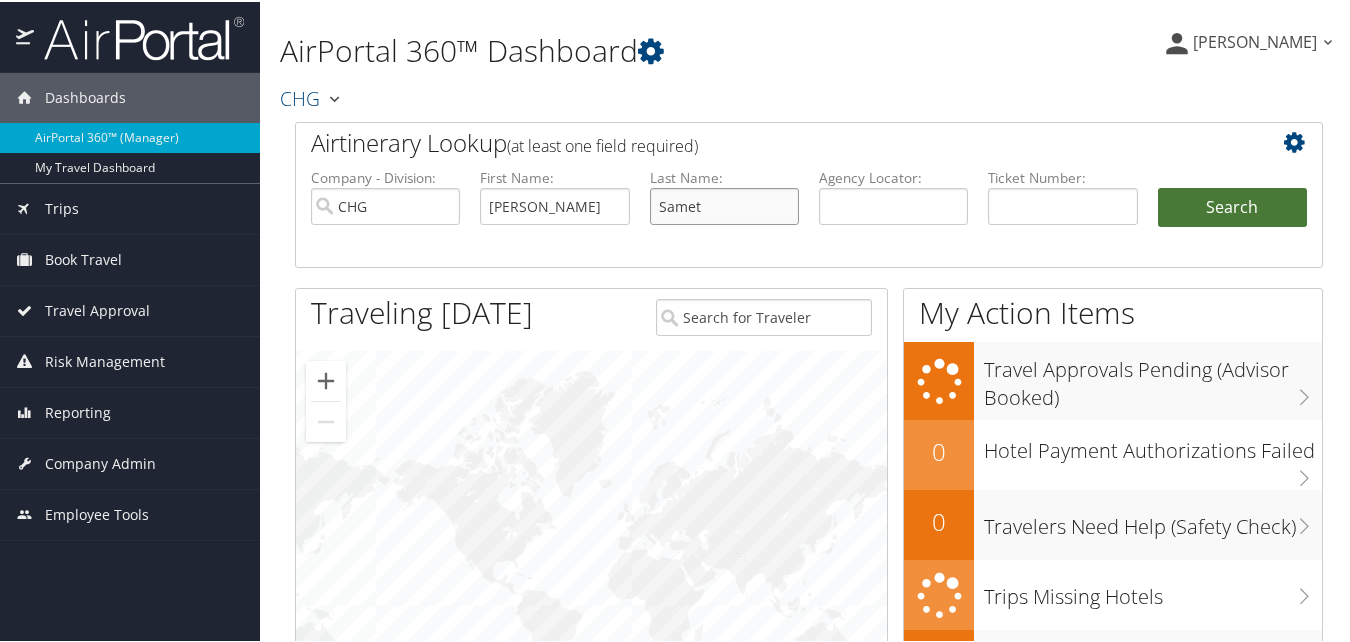 type on "Samet" 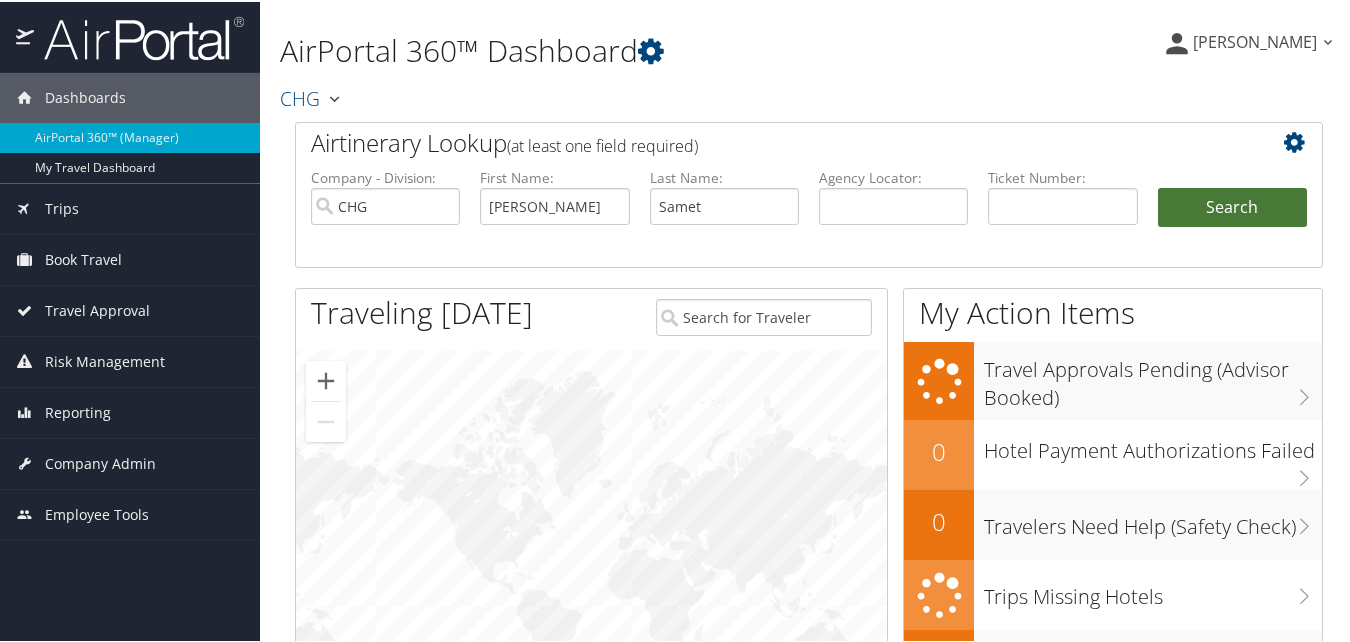click on "Search" at bounding box center (1232, 206) 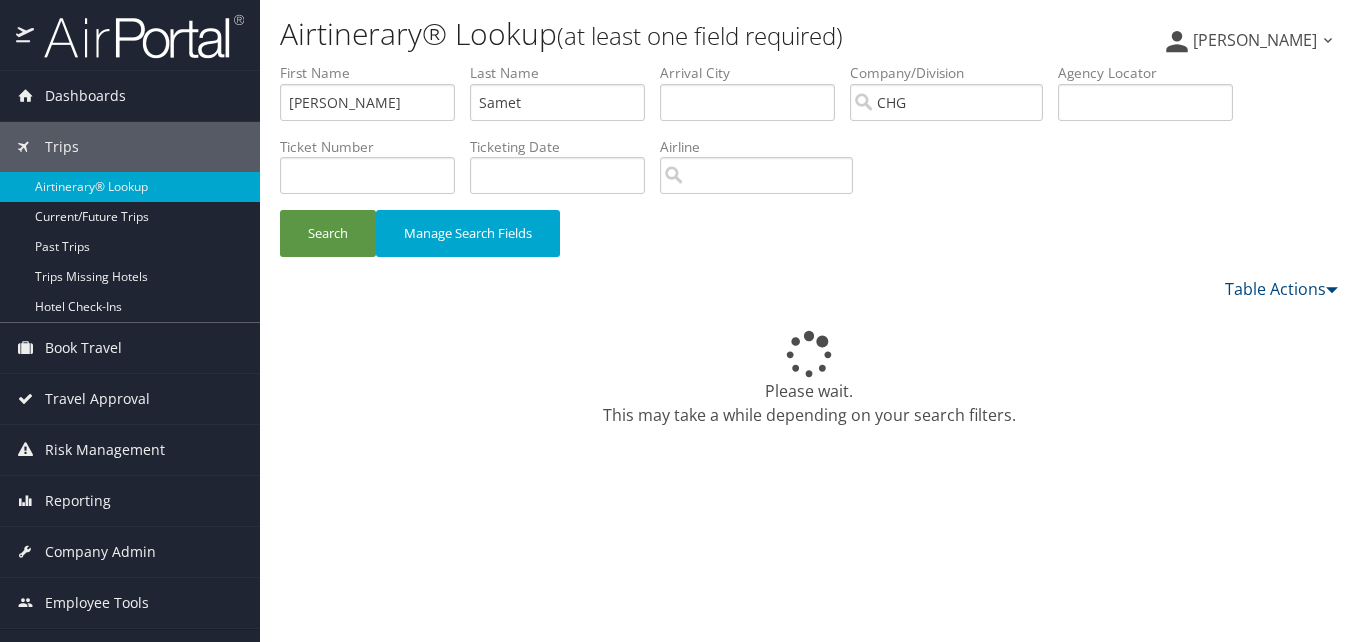 scroll, scrollTop: 0, scrollLeft: 0, axis: both 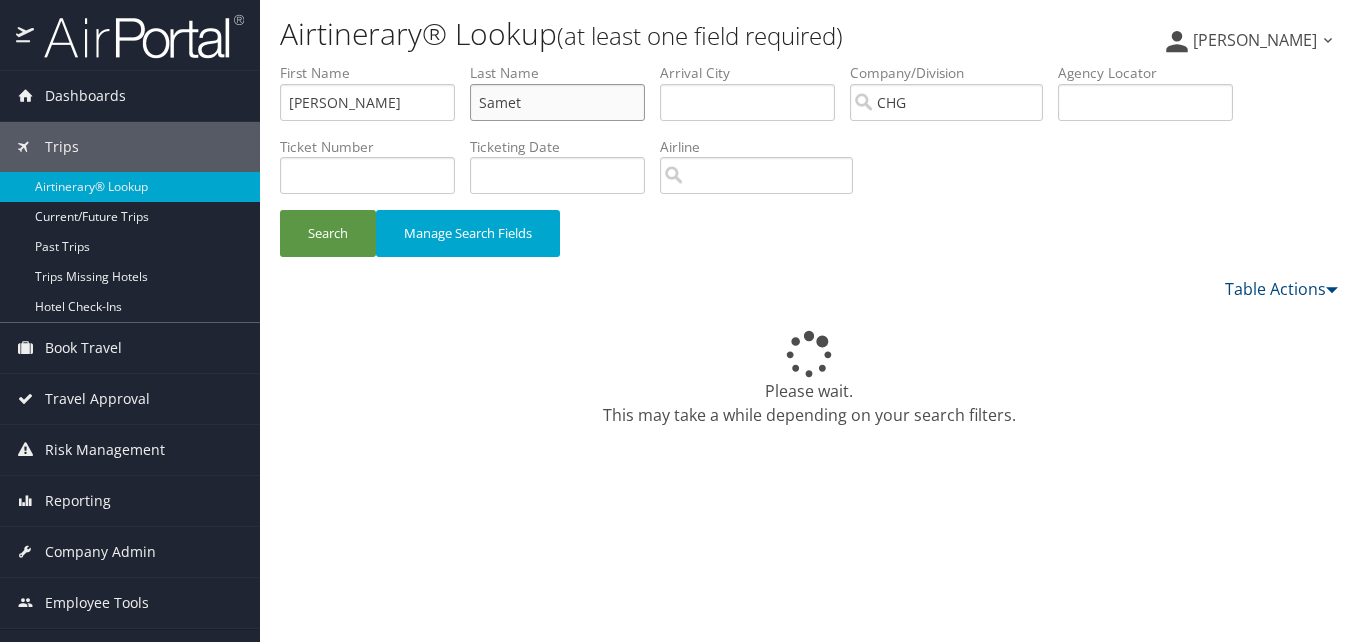 drag, startPoint x: 580, startPoint y: 109, endPoint x: 415, endPoint y: 91, distance: 165.97891 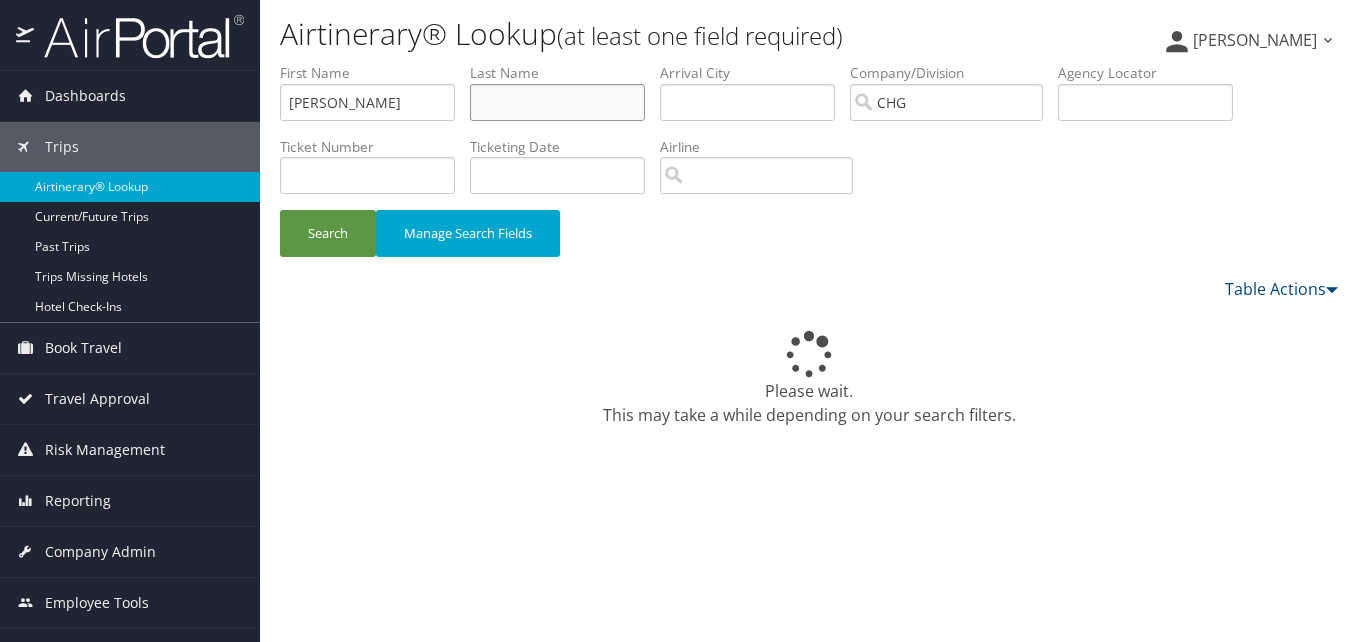 type 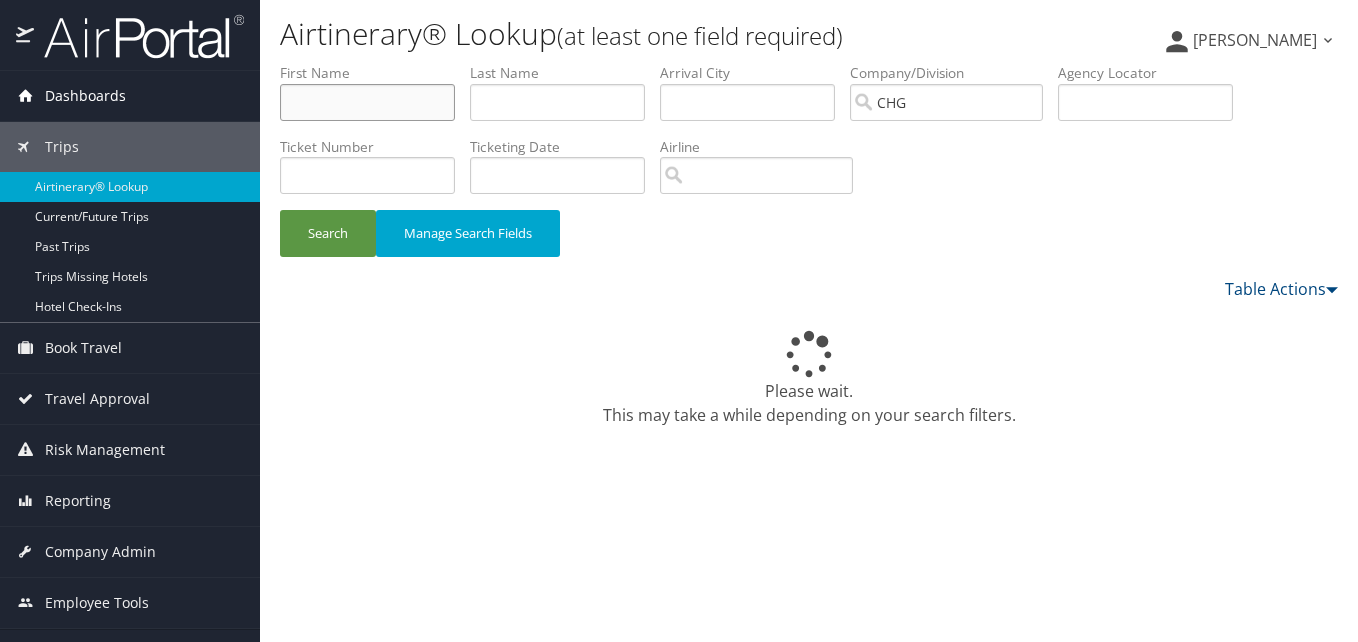 drag, startPoint x: 351, startPoint y: 108, endPoint x: 179, endPoint y: 114, distance: 172.10461 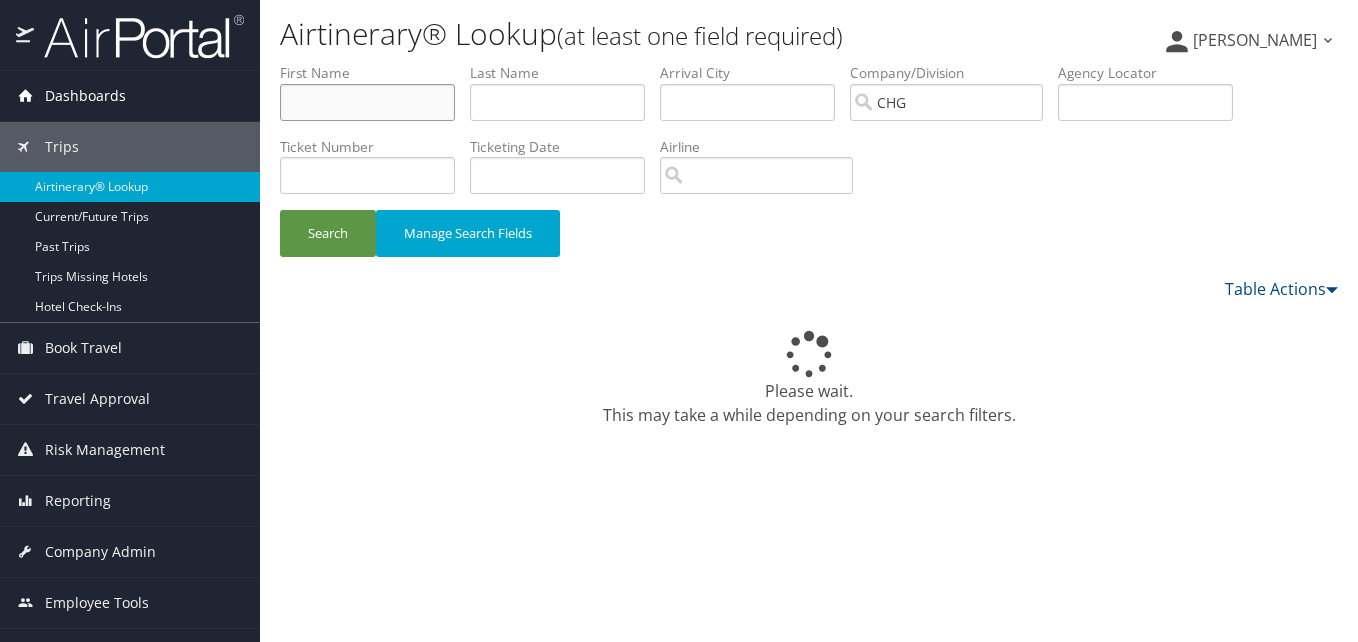 click on "Dashboards AirPortal 360™ (Manager) My Travel Dashboard   Trips Airtinerary® Lookup Current/Future Trips Past Trips Trips Missing Hotels Hotel Check-ins   Book Travel Approval Request (Beta)   Travel Approval Pending Trip Approvals Approved Trips Canceled Trips Approvals (Beta)   Risk Management SecurityLogic® Map Assistance Requests Travel Alerts Notifications   Reporting Unused Tickets Savings Tracker Virtual Pay Lookup   Company Admin Company Information Configure Approval Types (Beta) People Users (Beta) Vendor Contracts Travel Policy Service Fees  Reporting Fields (Beta) Report Settings Virtual Pay Settings   Employee Tools Help Desk" at bounding box center [679, 321] 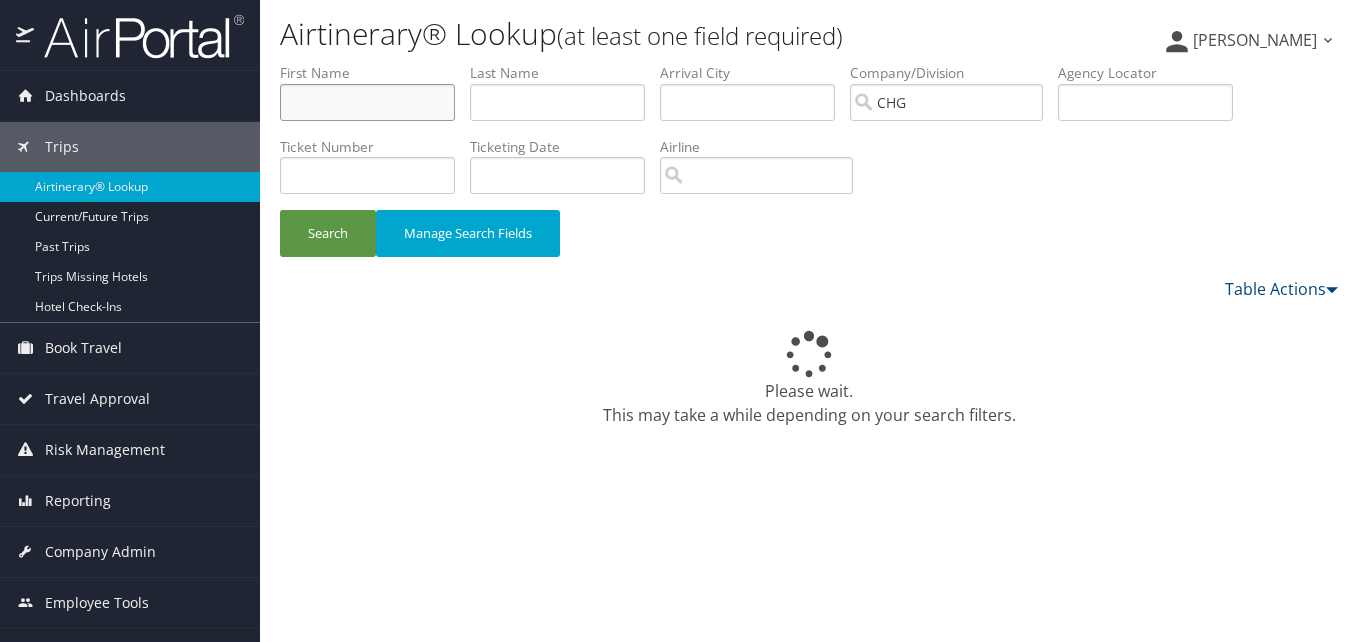 type 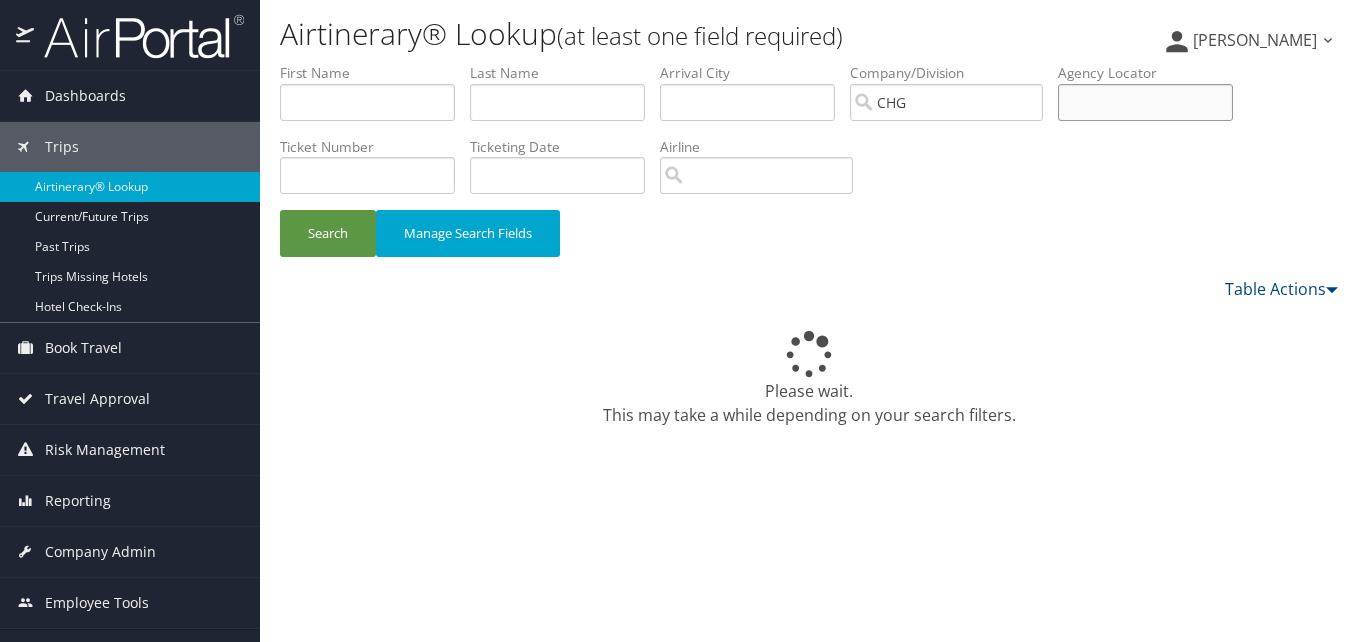 click at bounding box center (1145, 102) 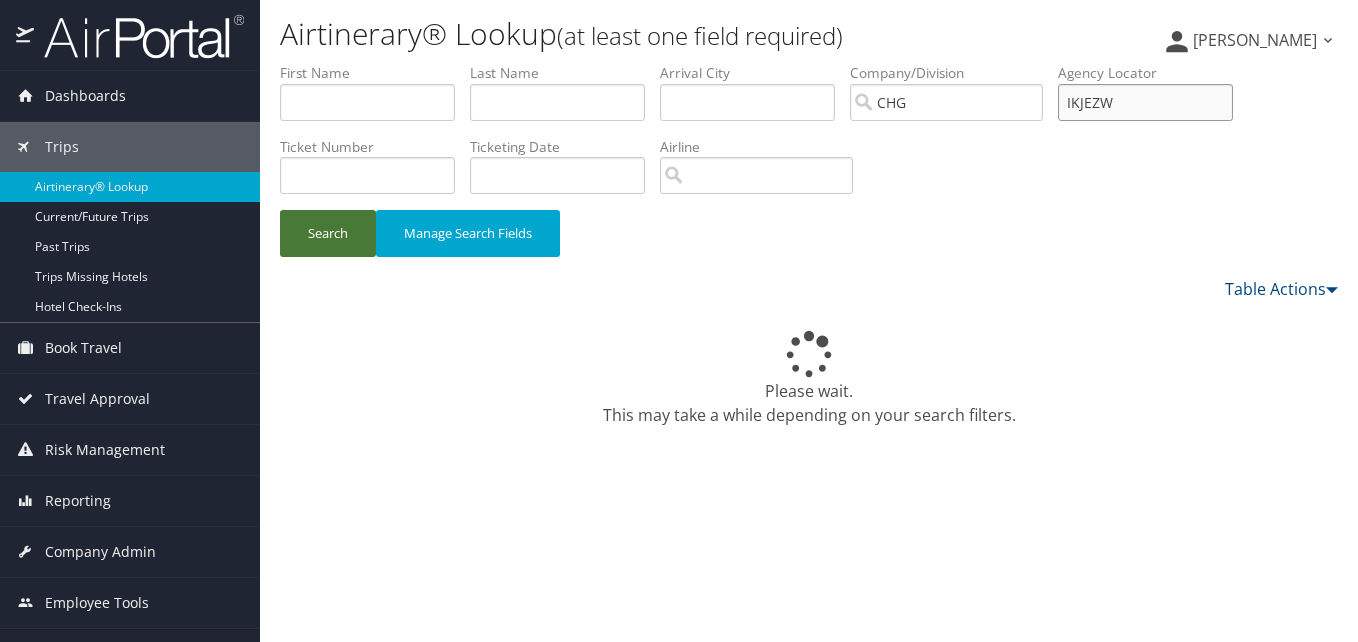 type on "IKJEZW" 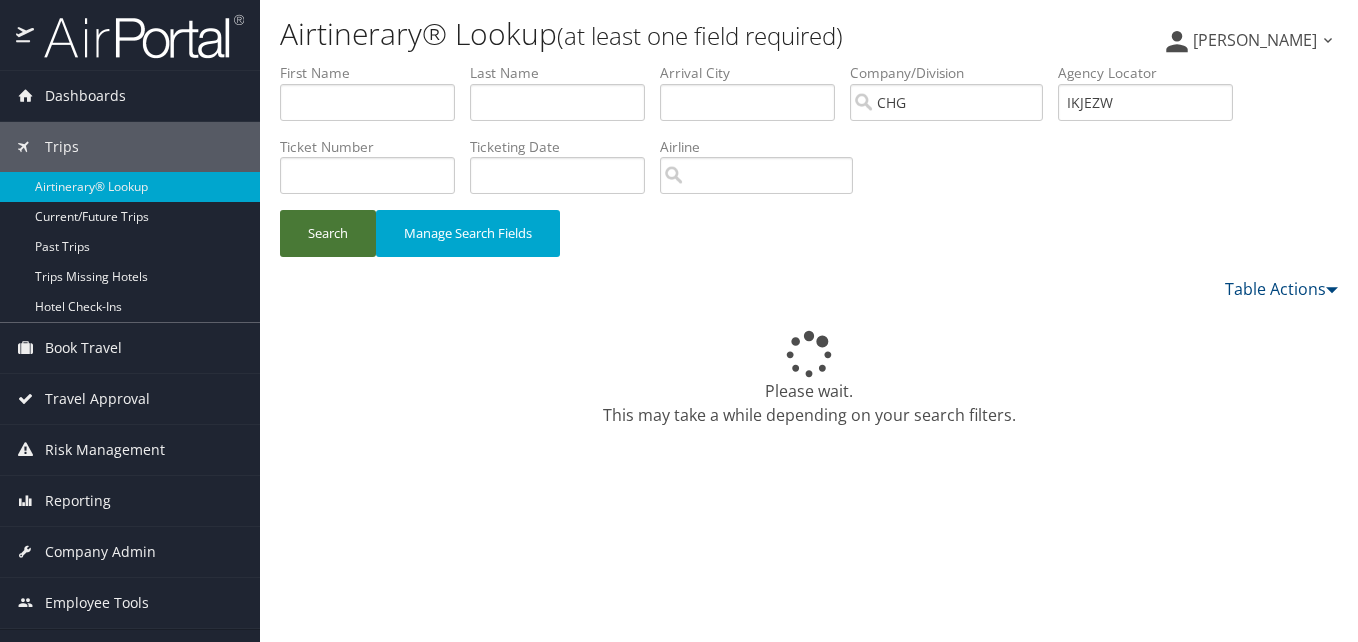 click on "Search" at bounding box center [328, 233] 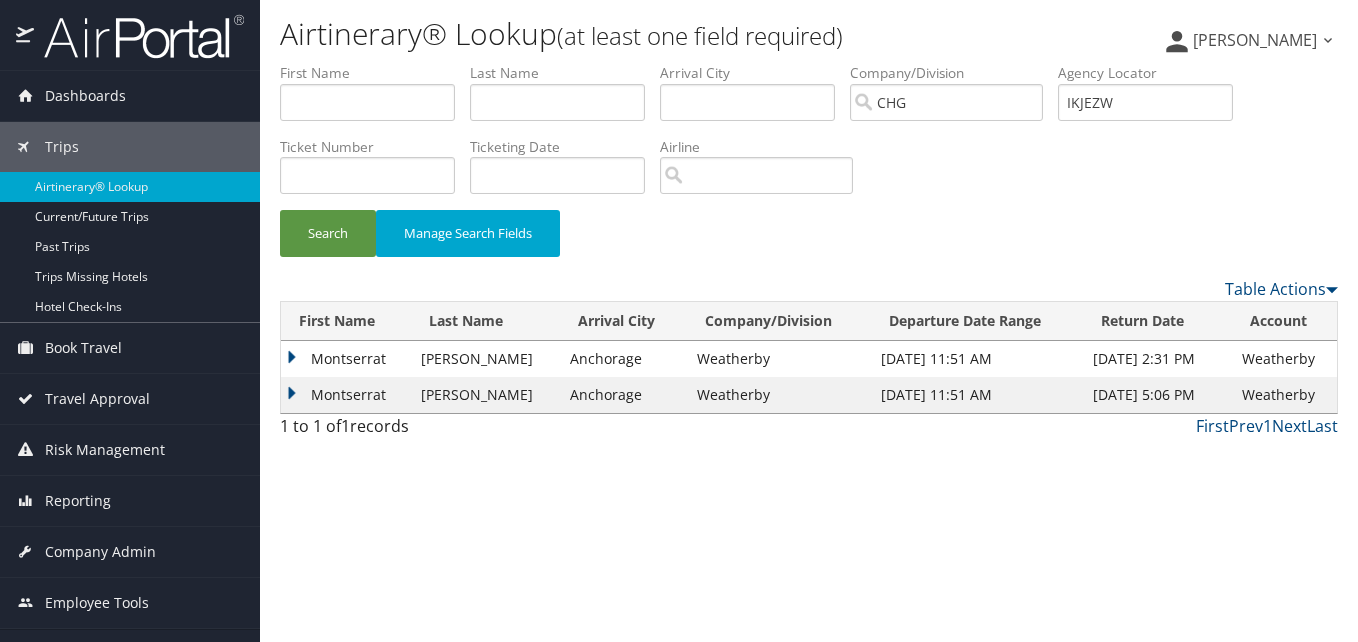 click on "Montserrat" at bounding box center [346, 395] 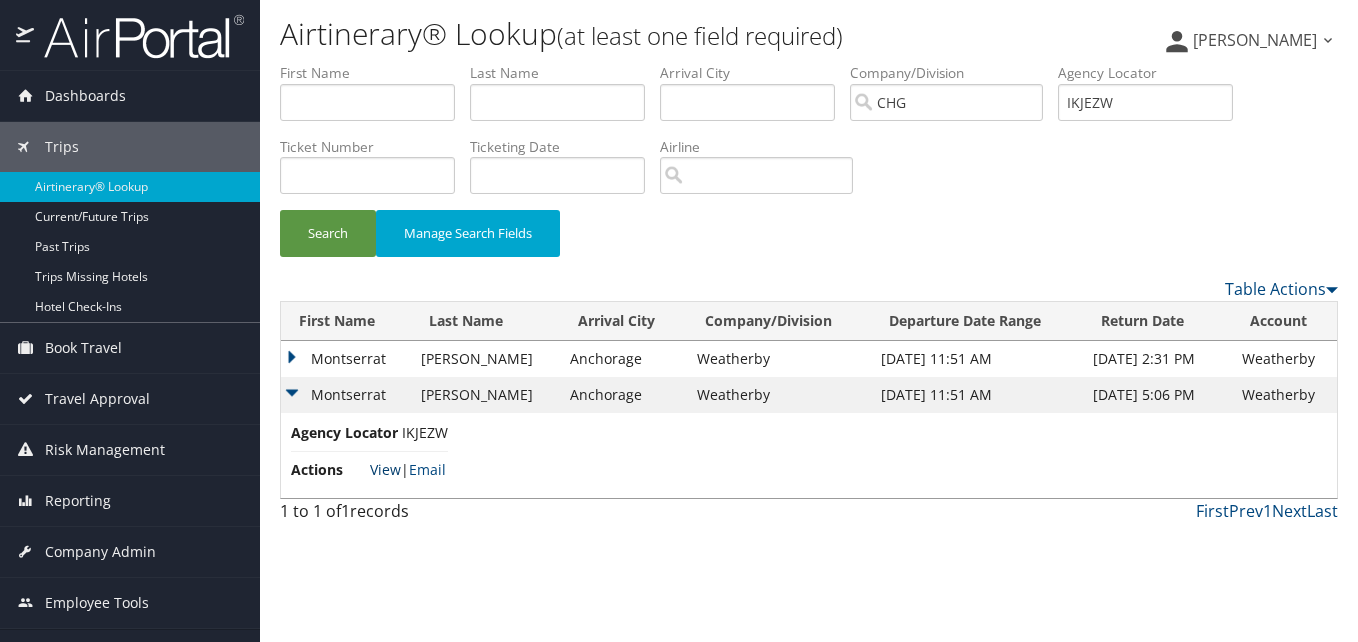 click on "View" at bounding box center [385, 469] 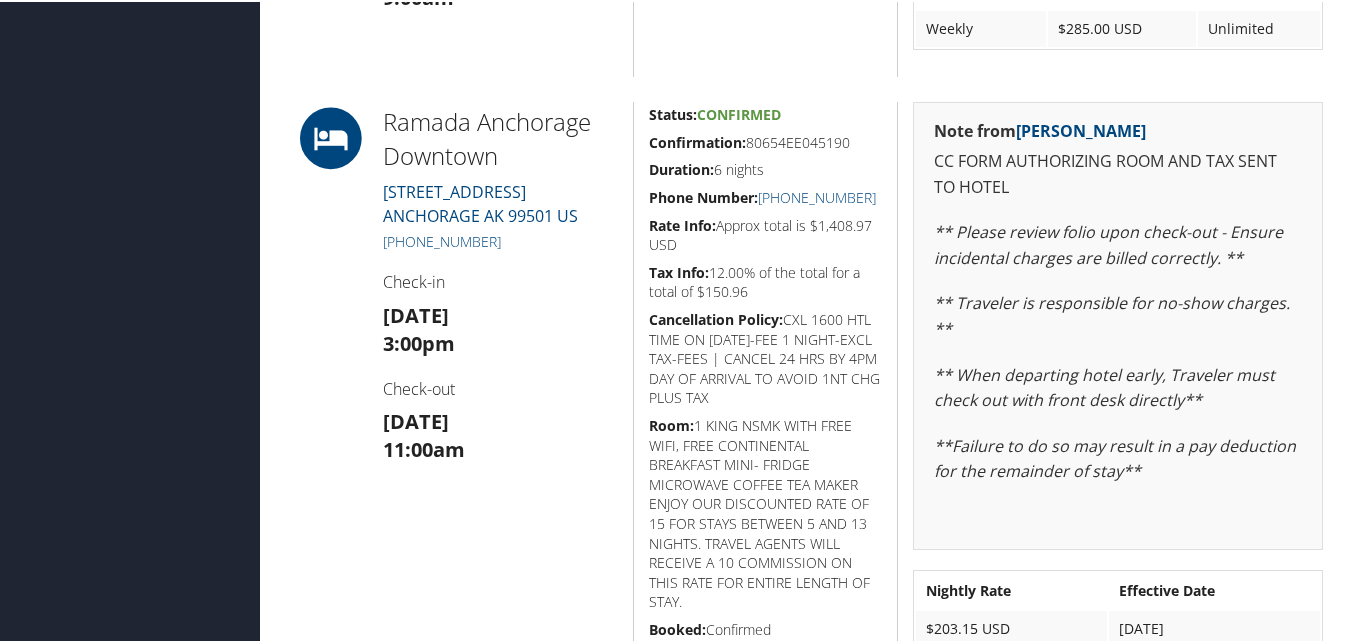 scroll, scrollTop: 1600, scrollLeft: 0, axis: vertical 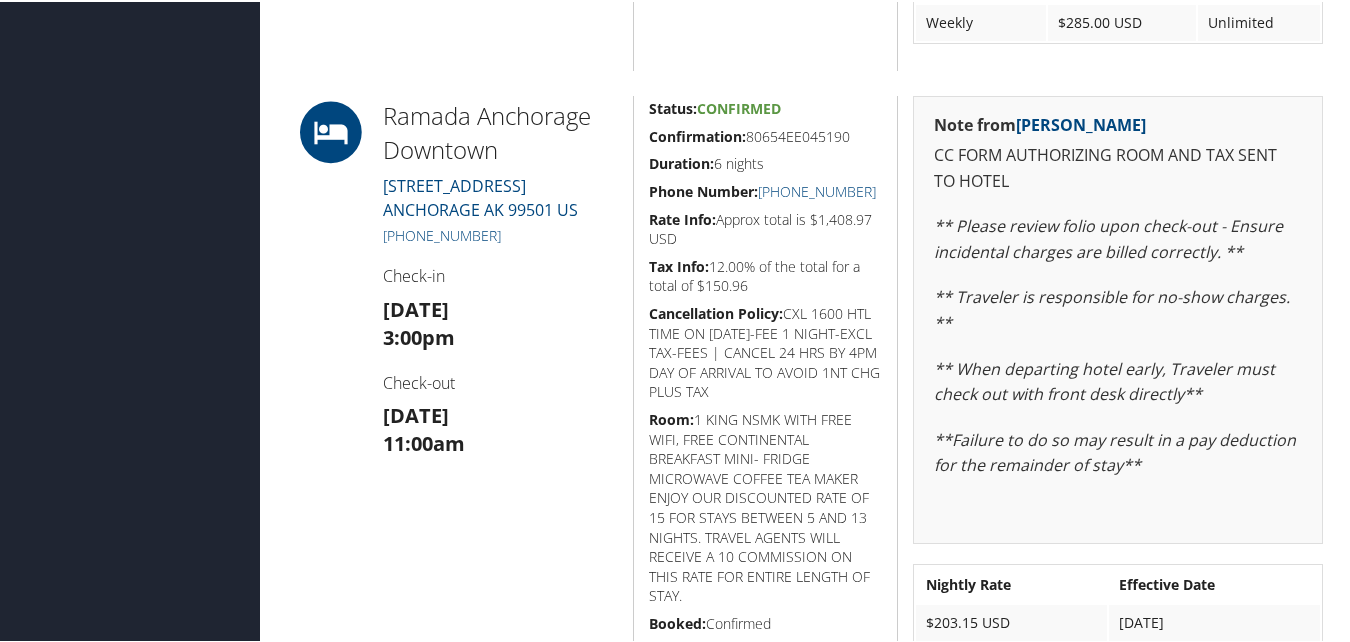 click on "Phone Number:  [PHONE_NUMBER]" at bounding box center (766, 190) 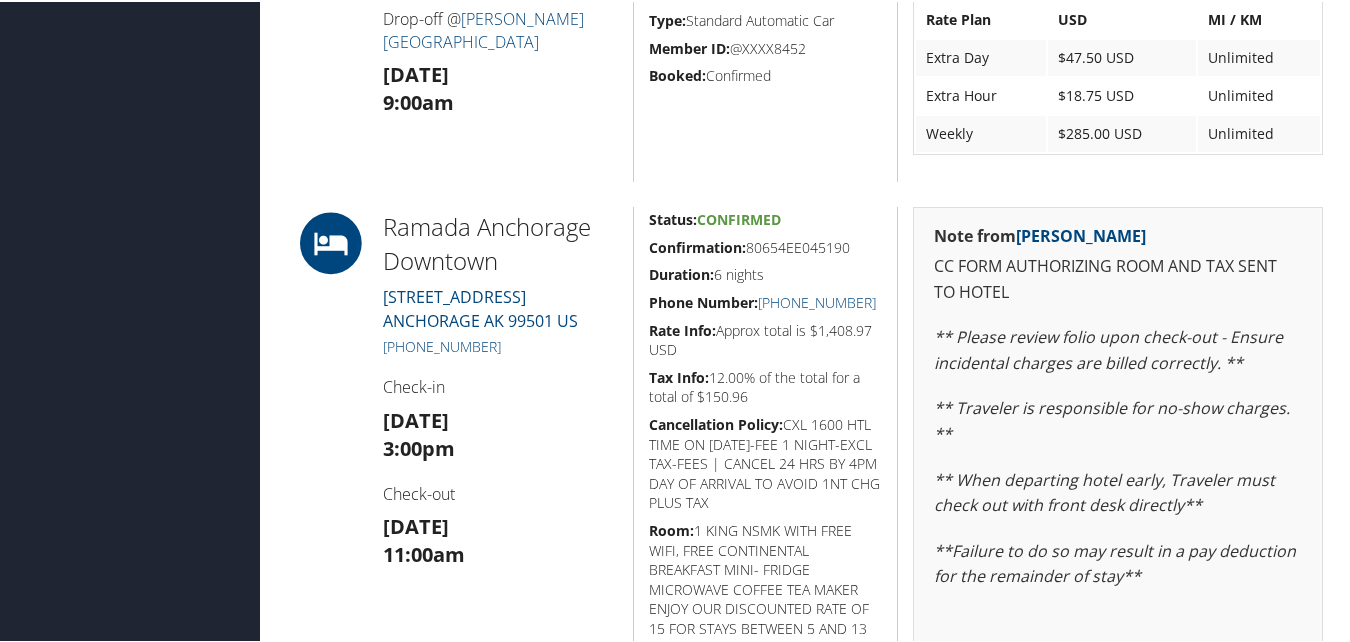 scroll, scrollTop: 1500, scrollLeft: 0, axis: vertical 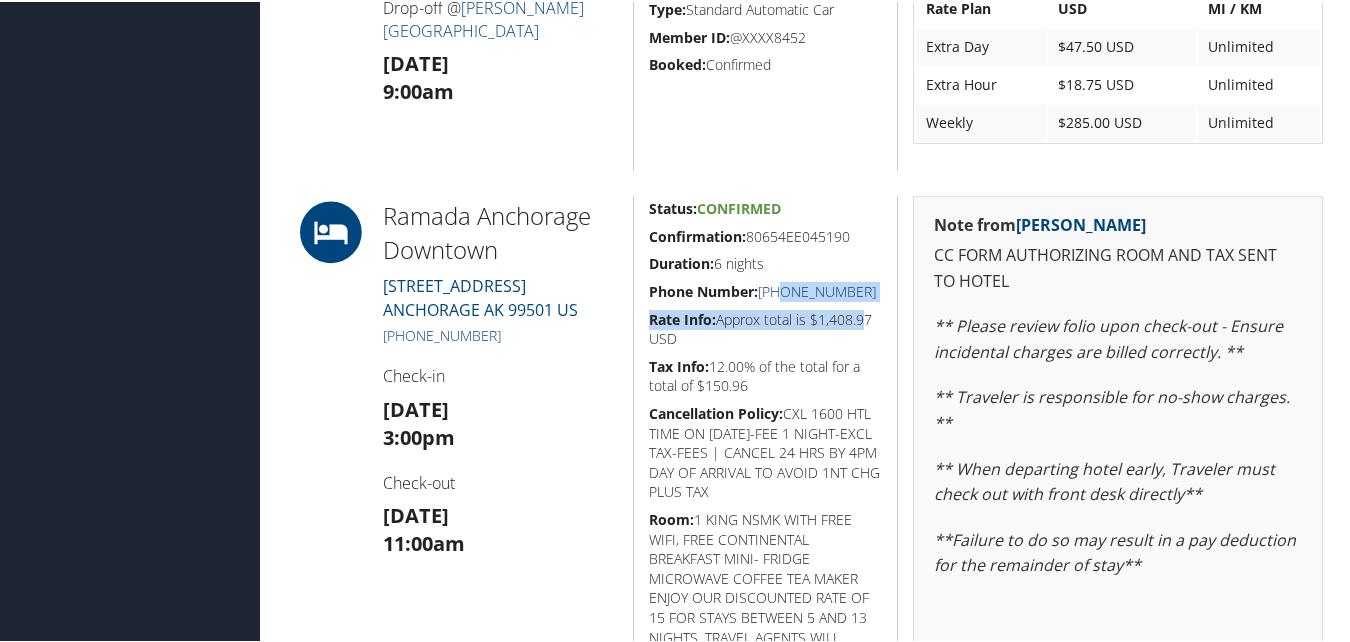 drag, startPoint x: 858, startPoint y: 300, endPoint x: 778, endPoint y: 293, distance: 80.305664 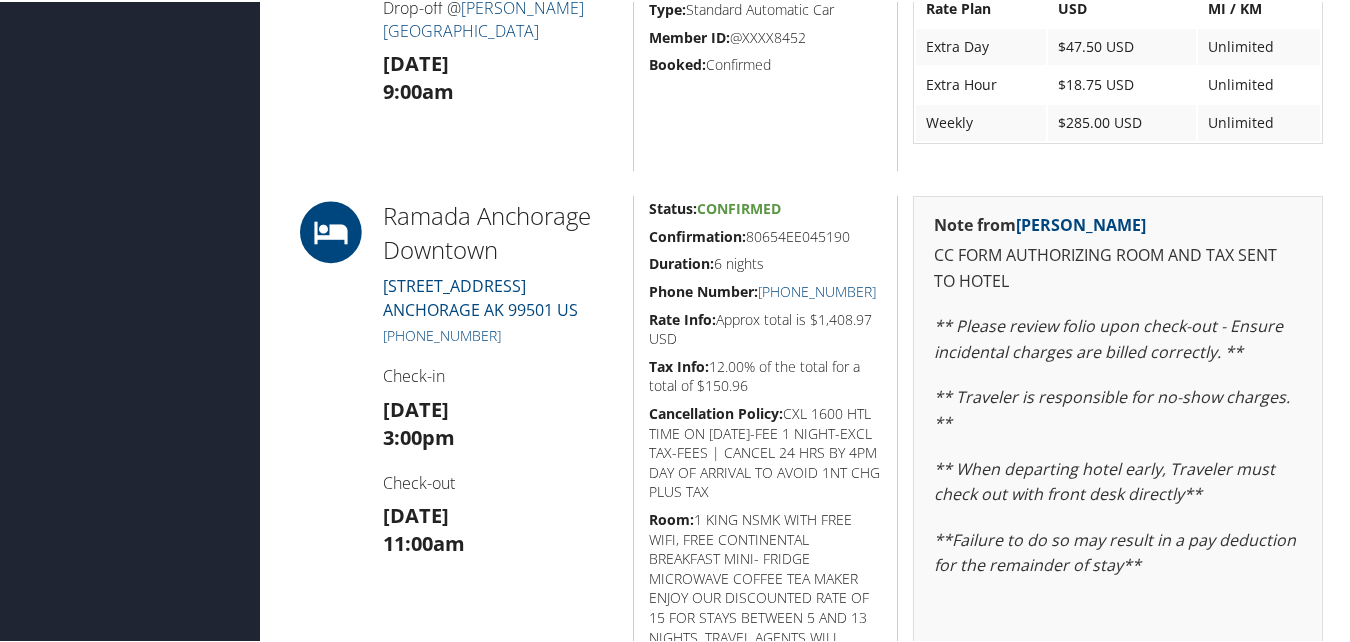 drag, startPoint x: 778, startPoint y: 293, endPoint x: 803, endPoint y: 336, distance: 49.73932 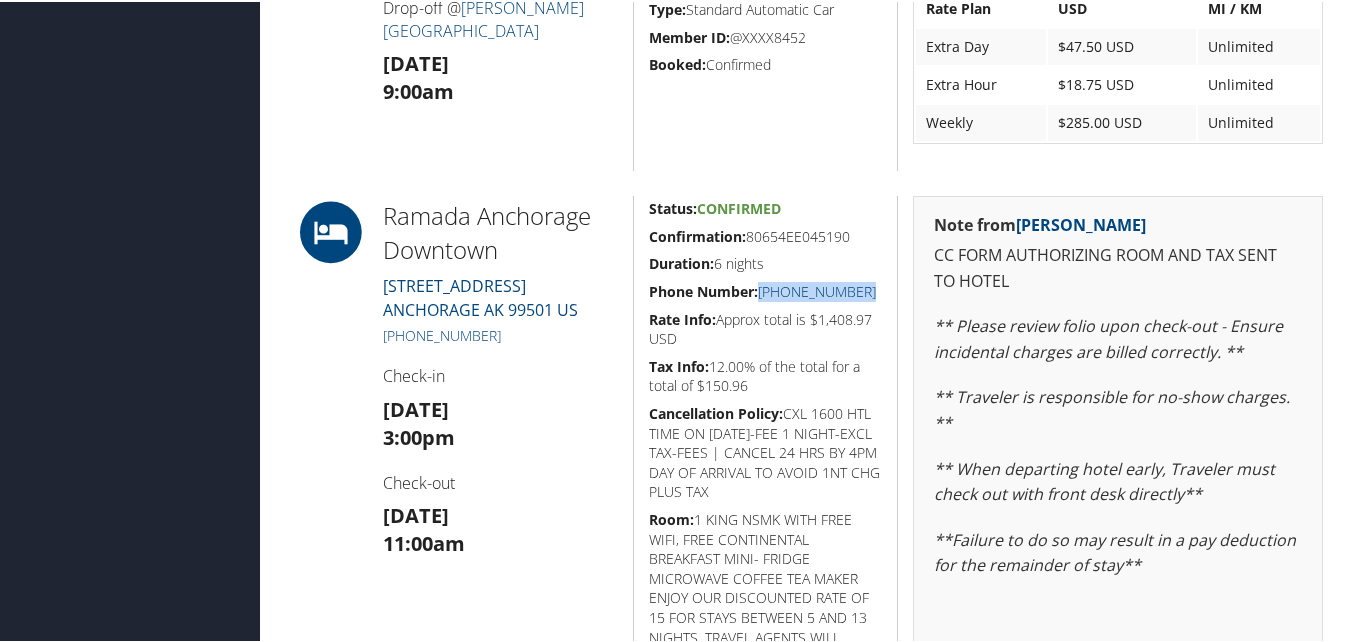drag, startPoint x: 862, startPoint y: 286, endPoint x: 761, endPoint y: 292, distance: 101.17806 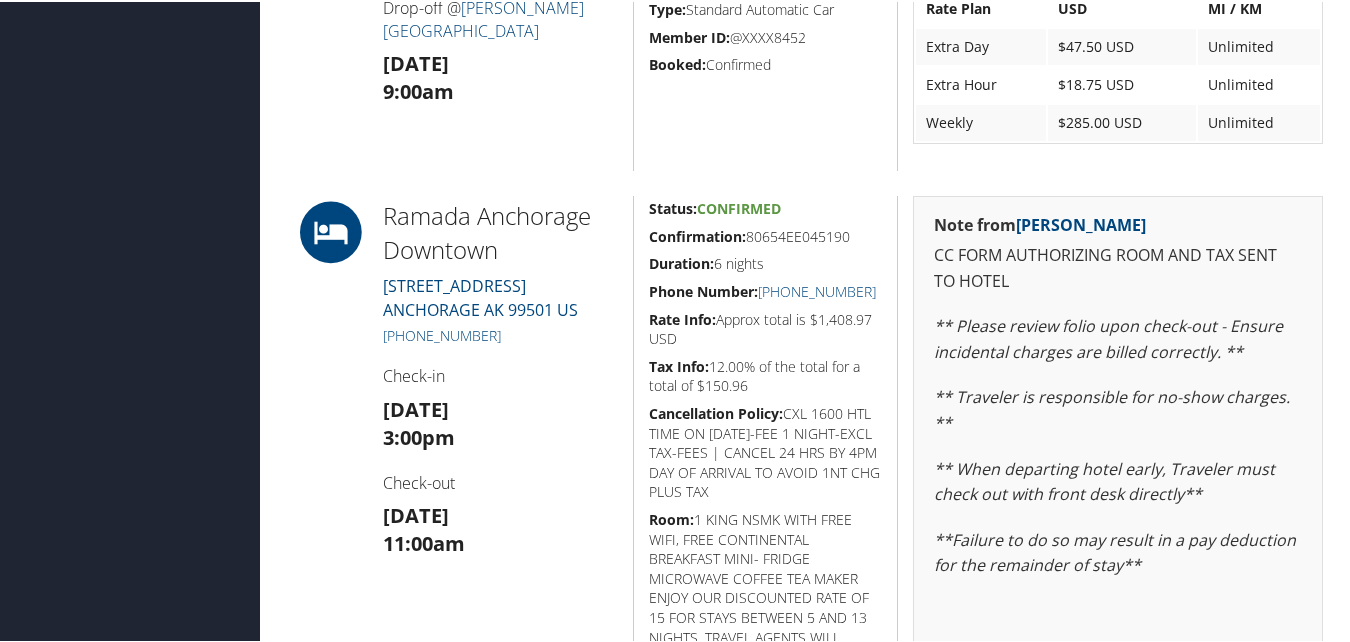 click on "(907) 272-7561" at bounding box center (500, 334) 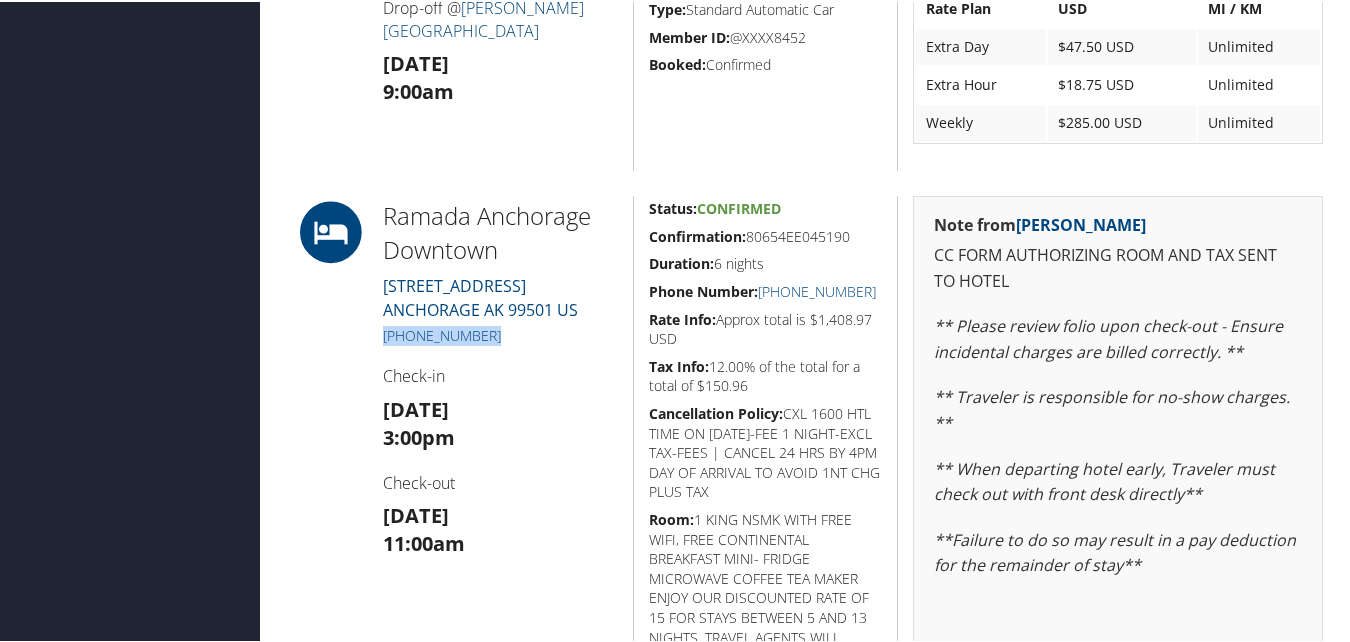 drag, startPoint x: 515, startPoint y: 338, endPoint x: 377, endPoint y: 340, distance: 138.0145 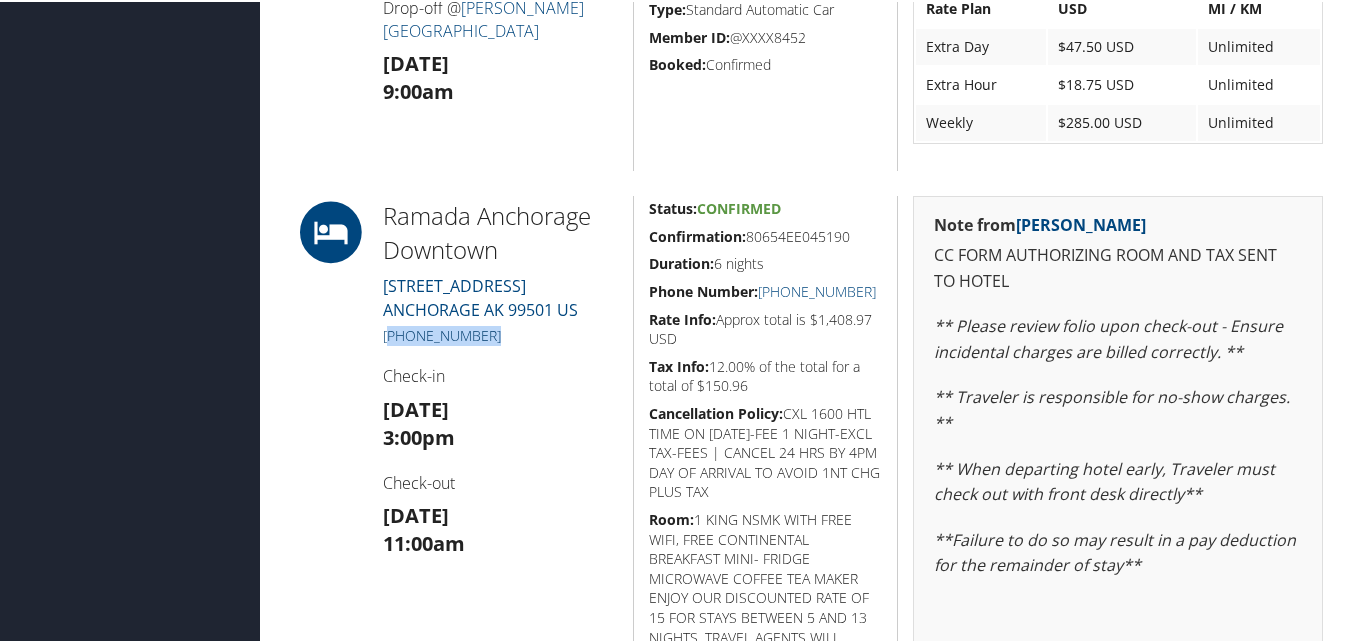 drag, startPoint x: 440, startPoint y: 328, endPoint x: 385, endPoint y: 333, distance: 55.226807 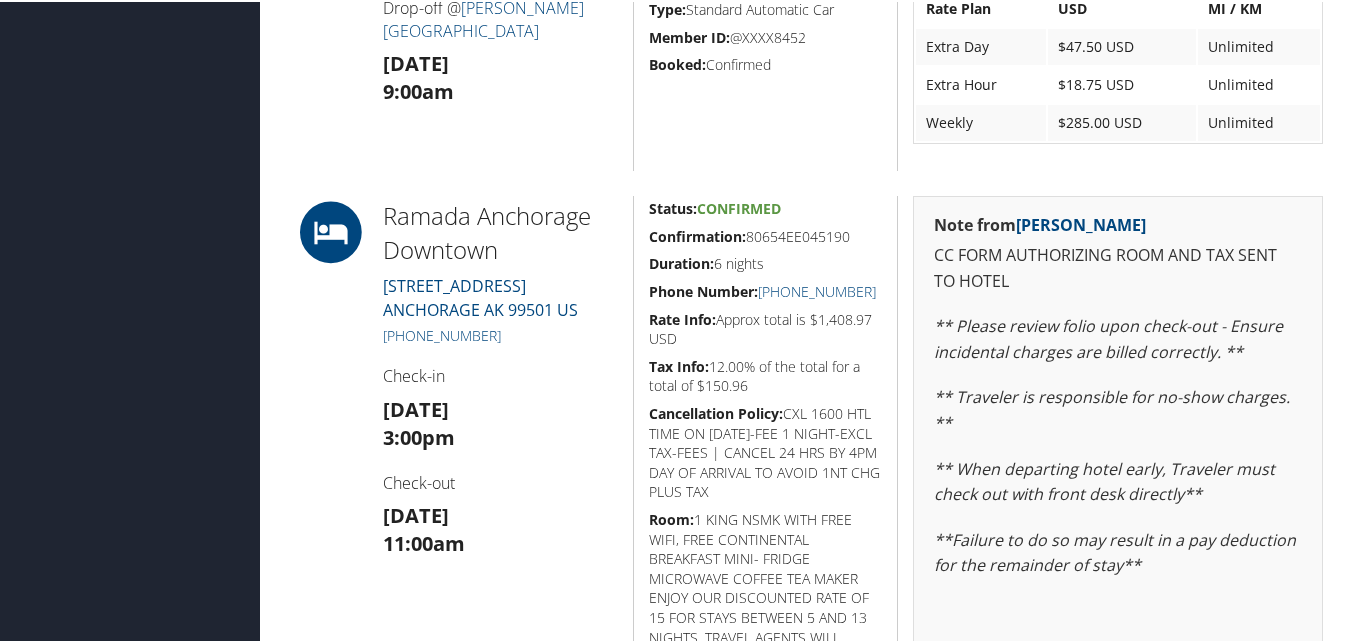 click on "Ramada Anchorage Downtown
115 East 3rd Ave ANCHORAGE AK 99501 US
(907) 272-7561
Check-in
Sun 01 Jun
3:00pm
Check-out
Sat 07 Jun
11:00am" at bounding box center [500, 573] 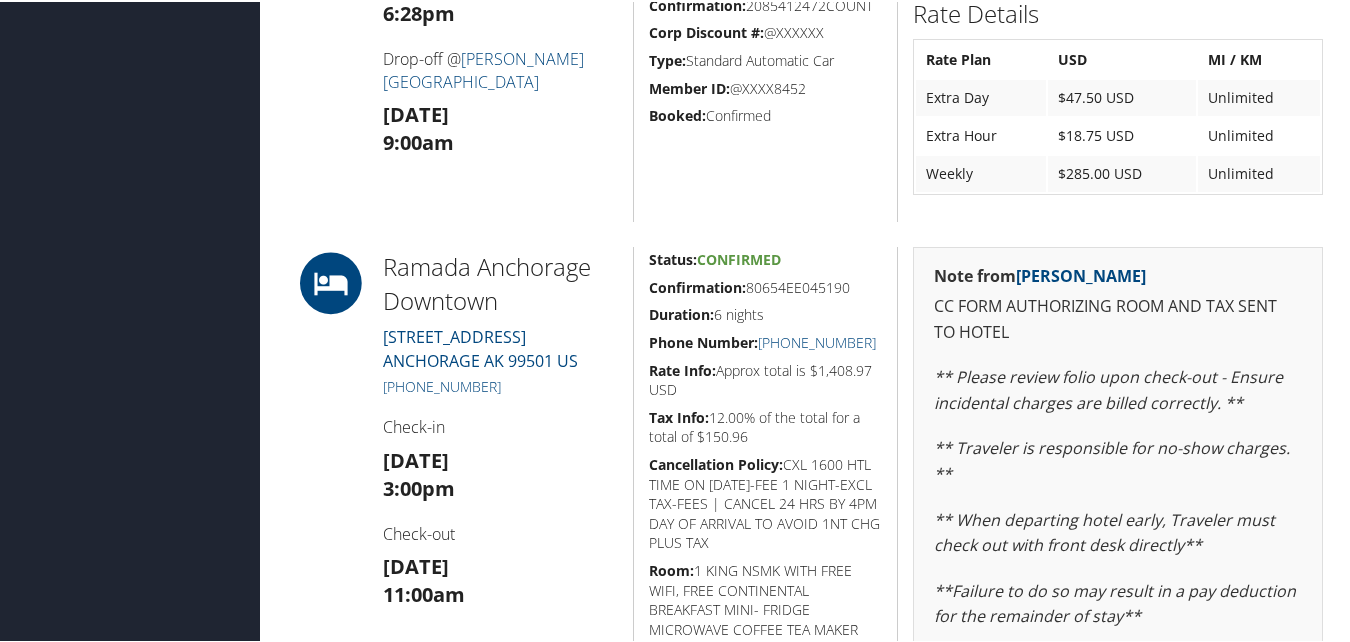 scroll, scrollTop: 1400, scrollLeft: 0, axis: vertical 